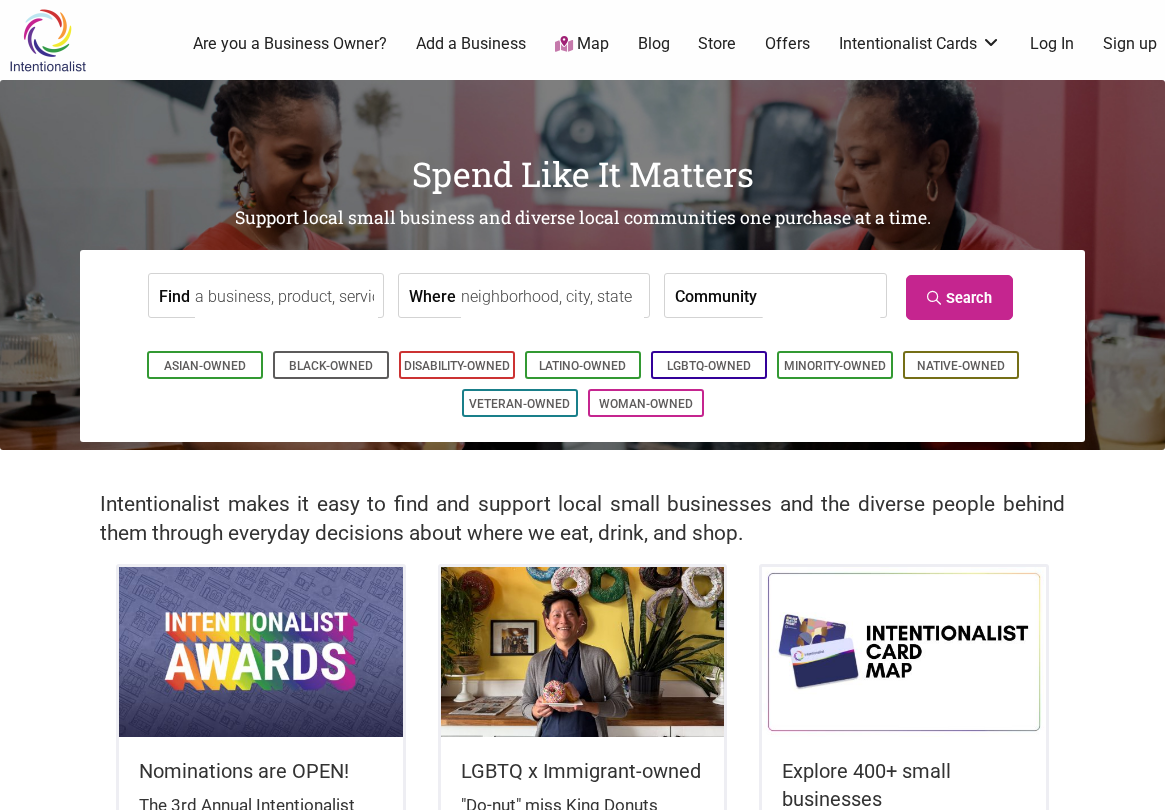 scroll, scrollTop: 0, scrollLeft: 0, axis: both 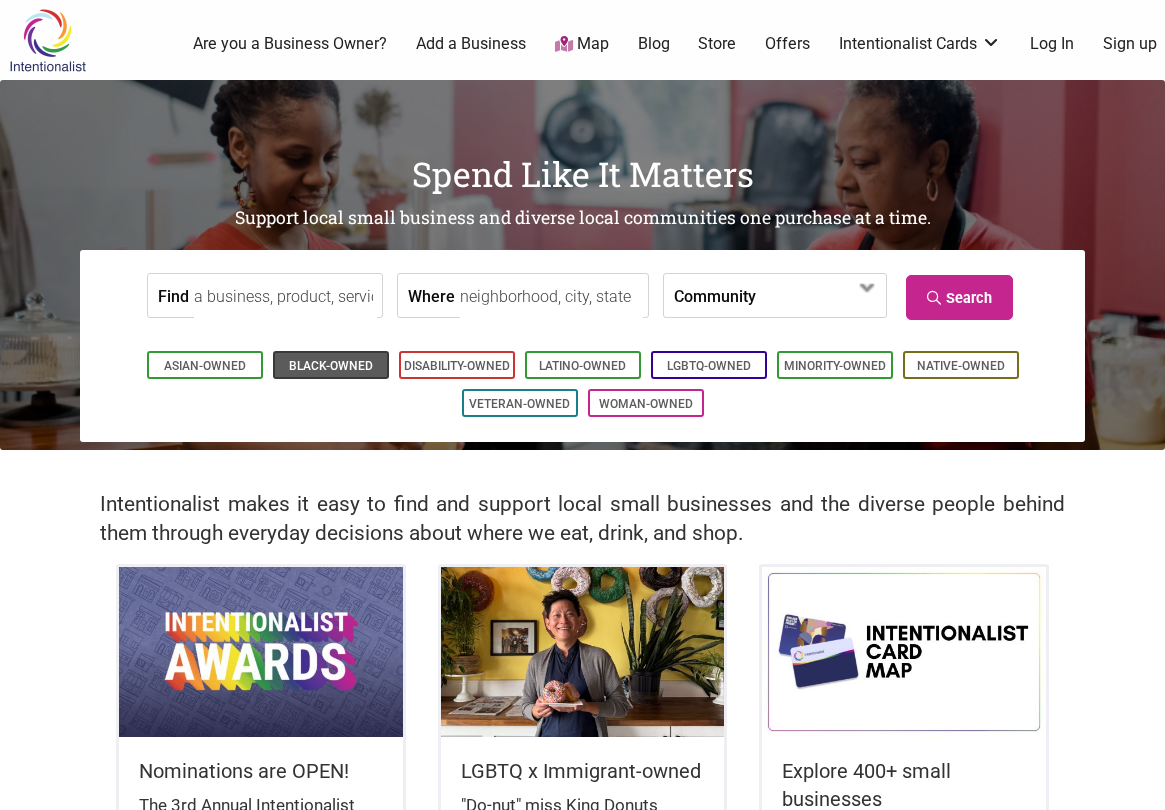 click on "Black-Owned" at bounding box center (331, 366) 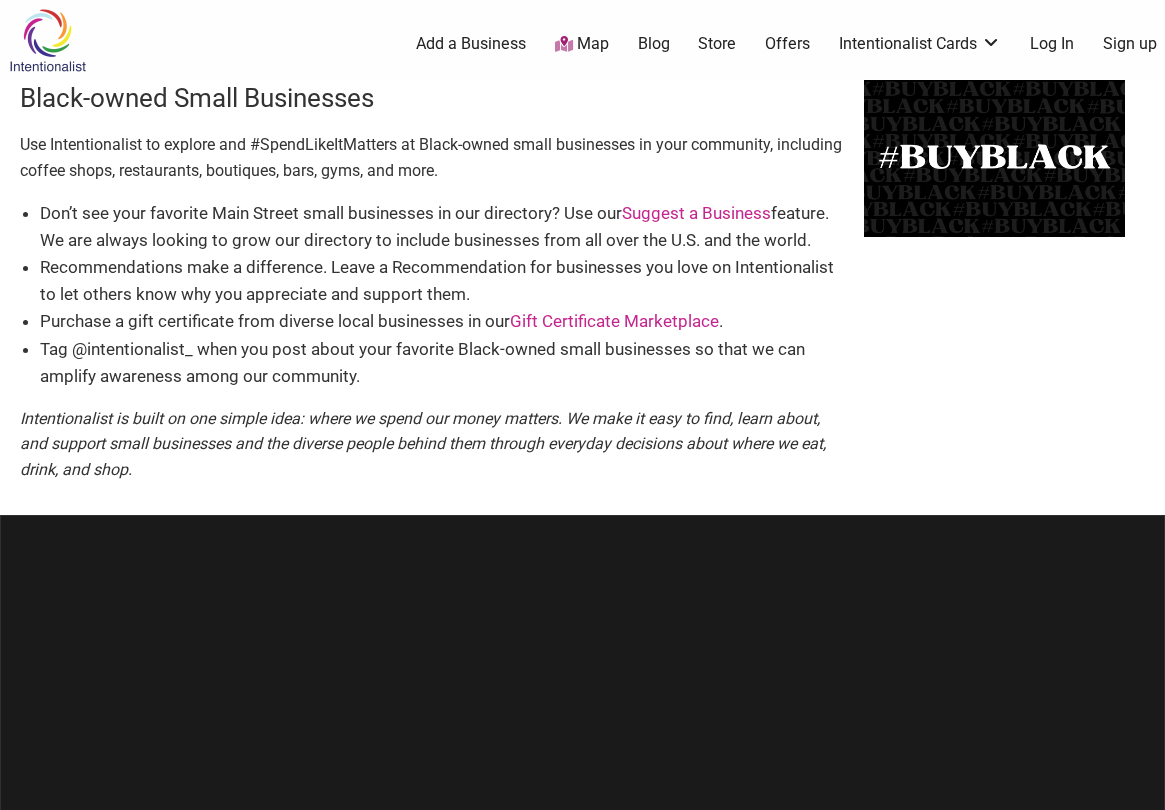 scroll, scrollTop: 0, scrollLeft: 0, axis: both 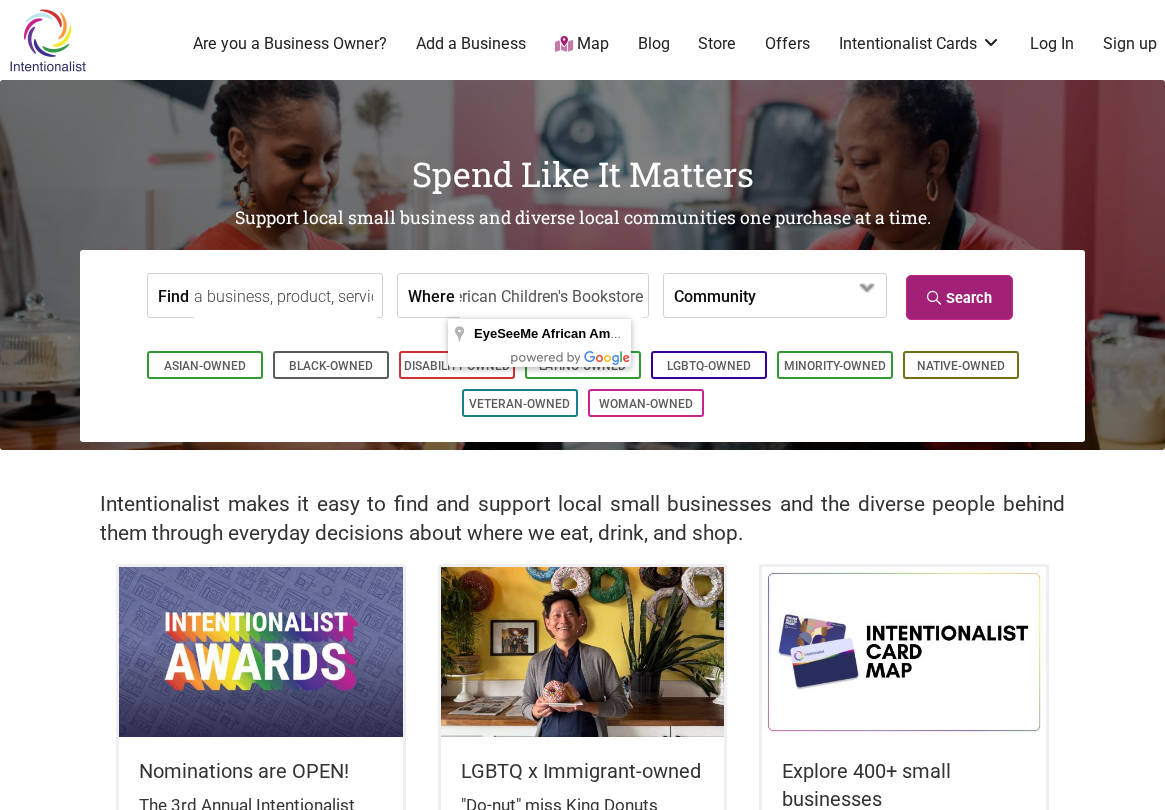 type on "EyeSeeMe African American Children's Bookstore" 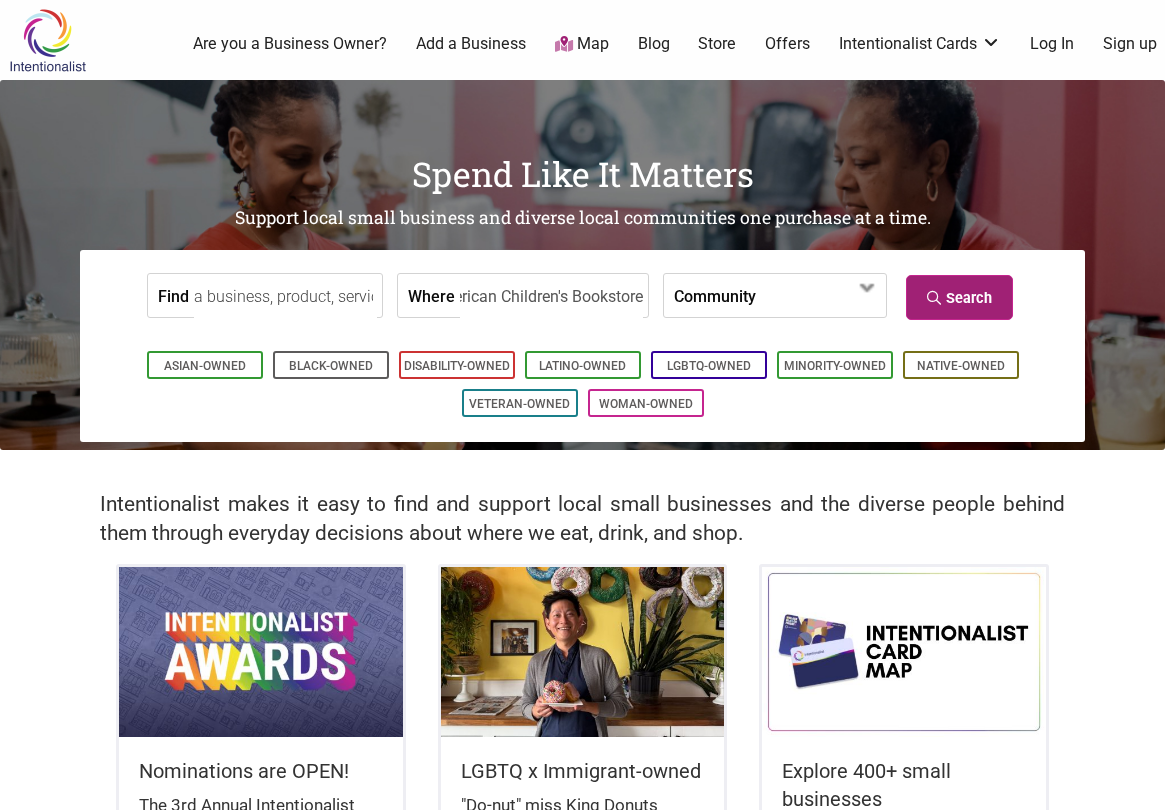 scroll, scrollTop: 0, scrollLeft: 0, axis: both 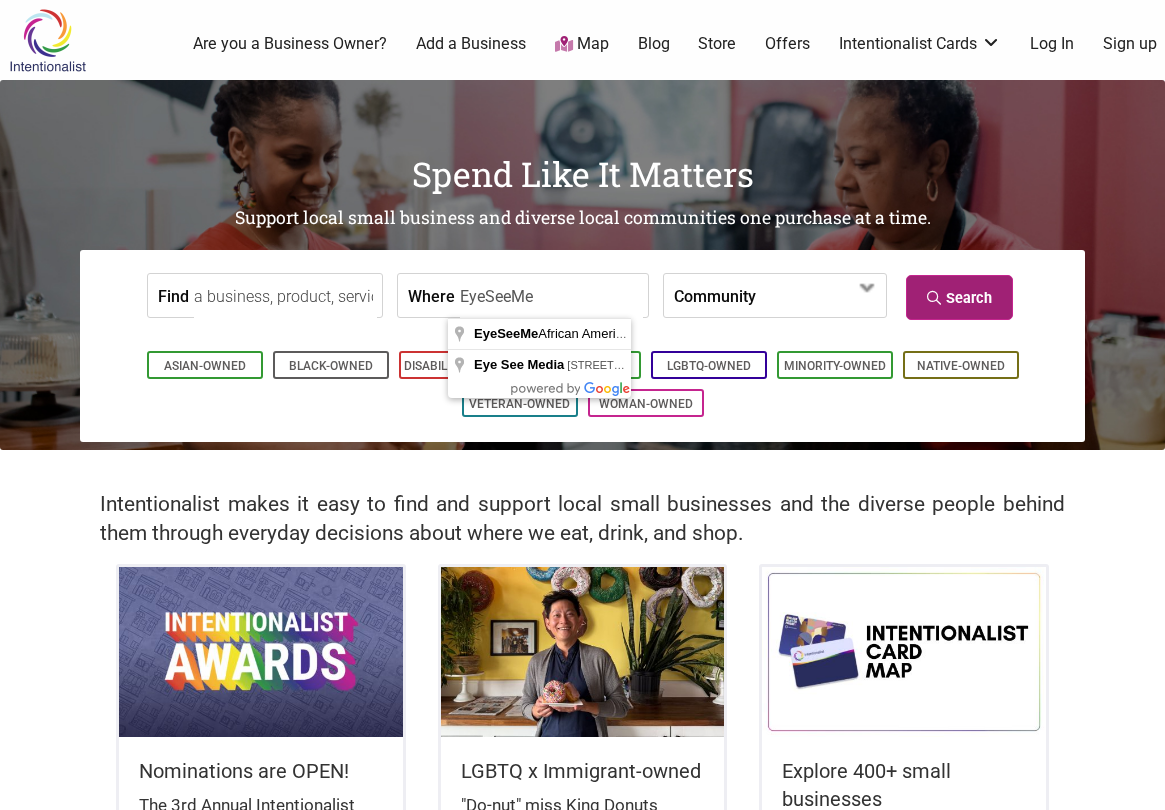 type on "EyeSeeMe" 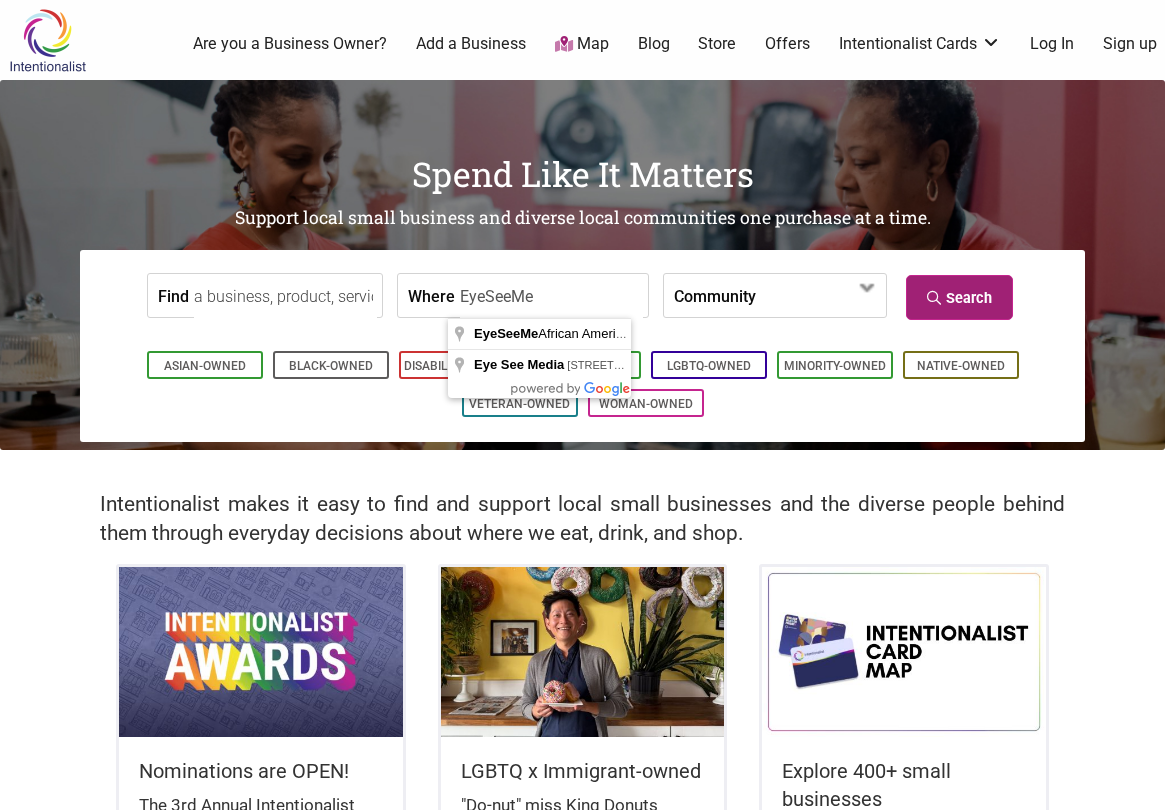click on "Search" at bounding box center (959, 297) 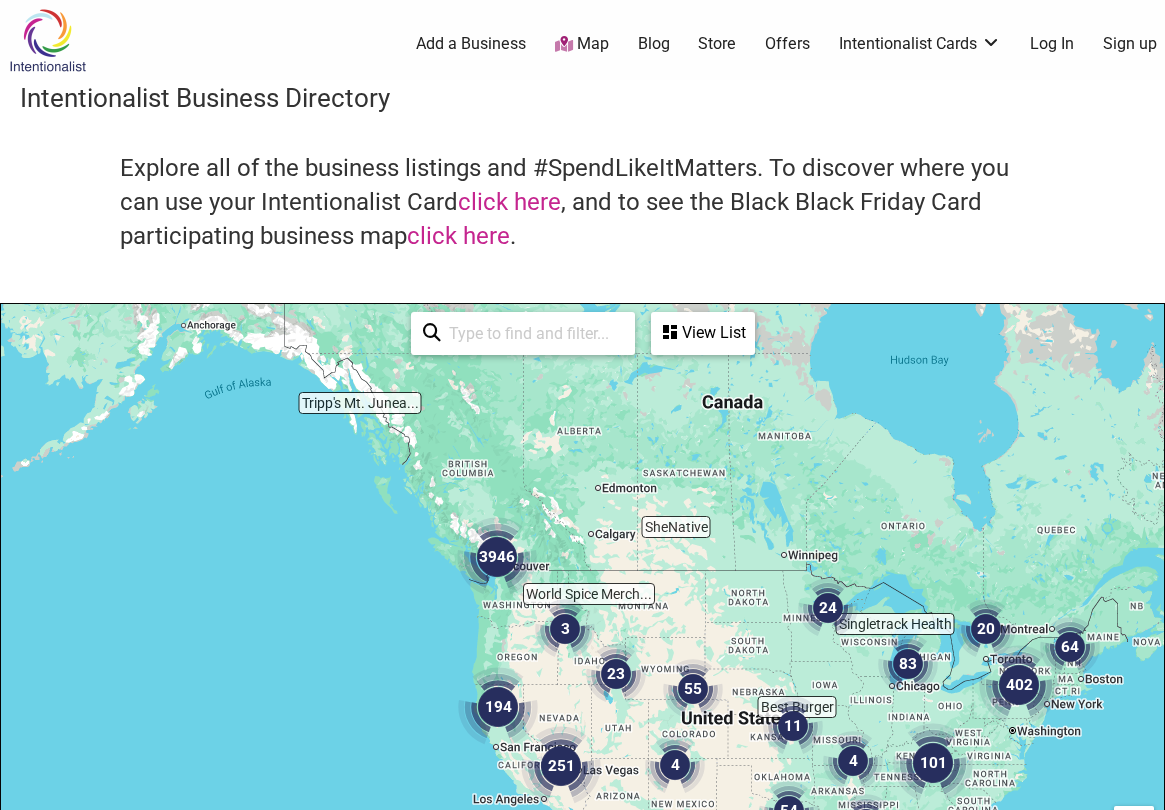 scroll, scrollTop: 500, scrollLeft: 0, axis: vertical 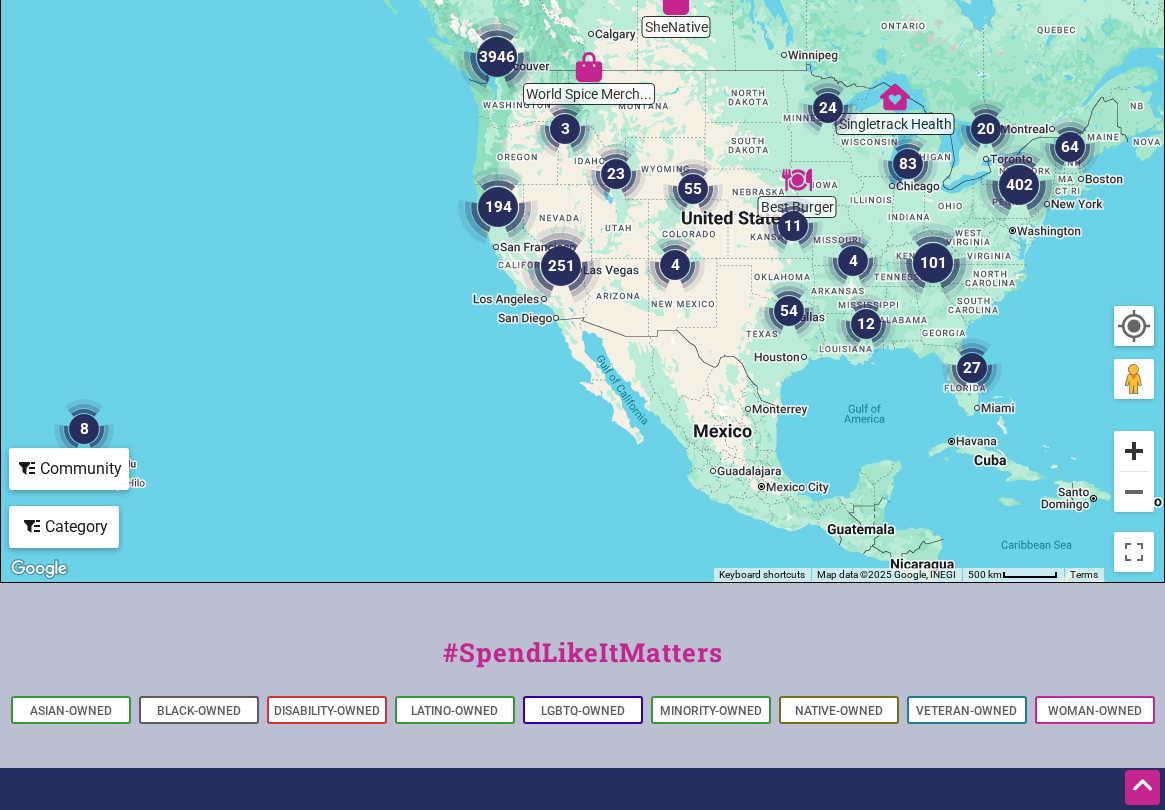 click at bounding box center (1134, 451) 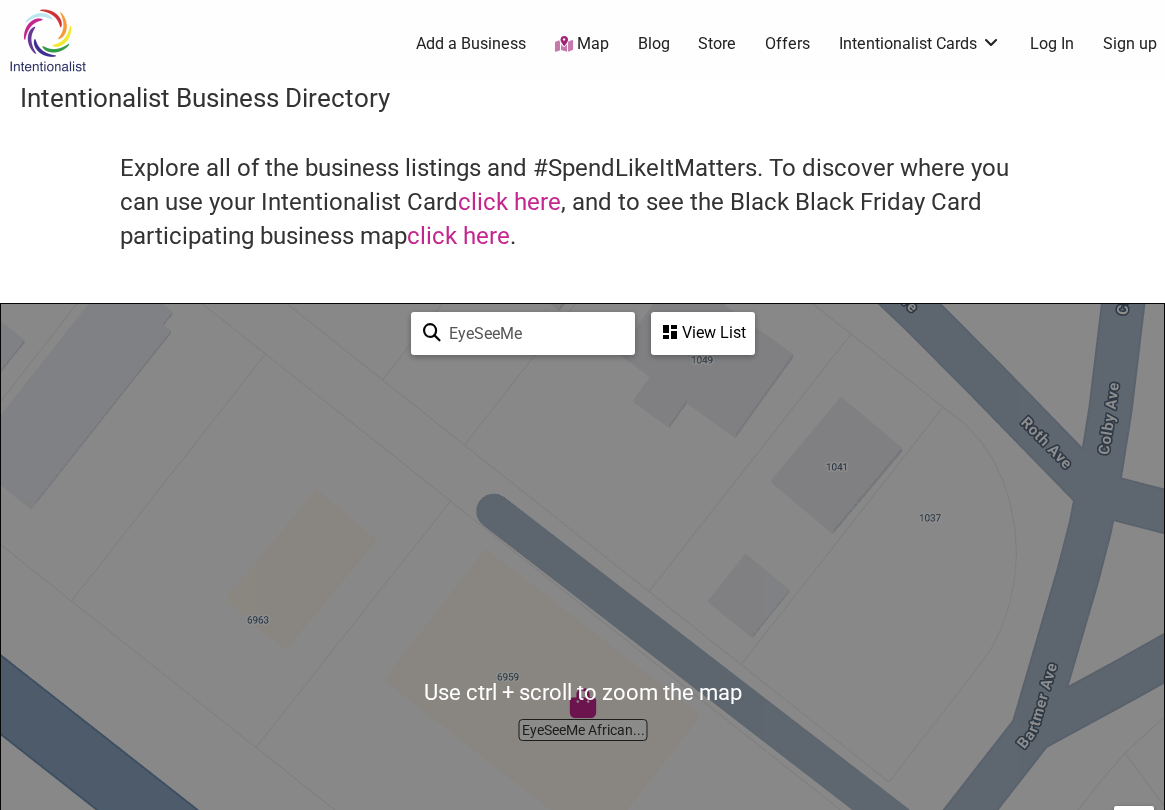 scroll, scrollTop: 500, scrollLeft: 0, axis: vertical 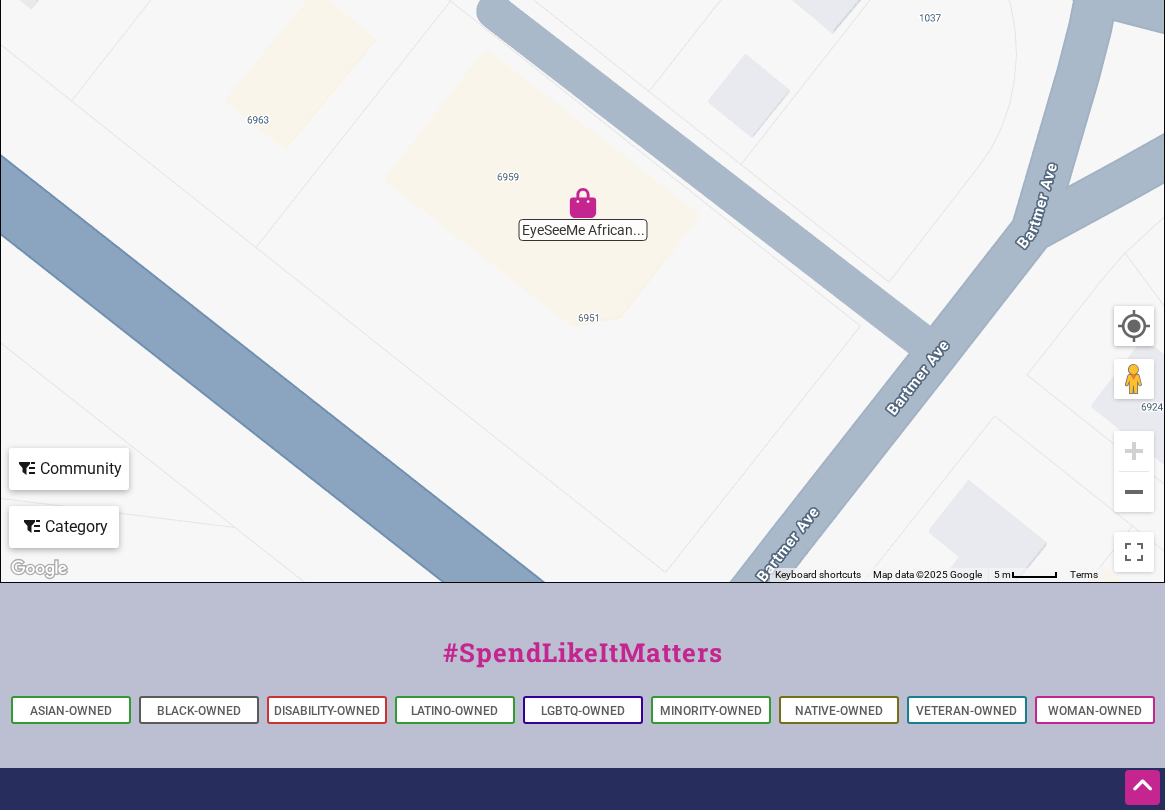click at bounding box center (583, 203) 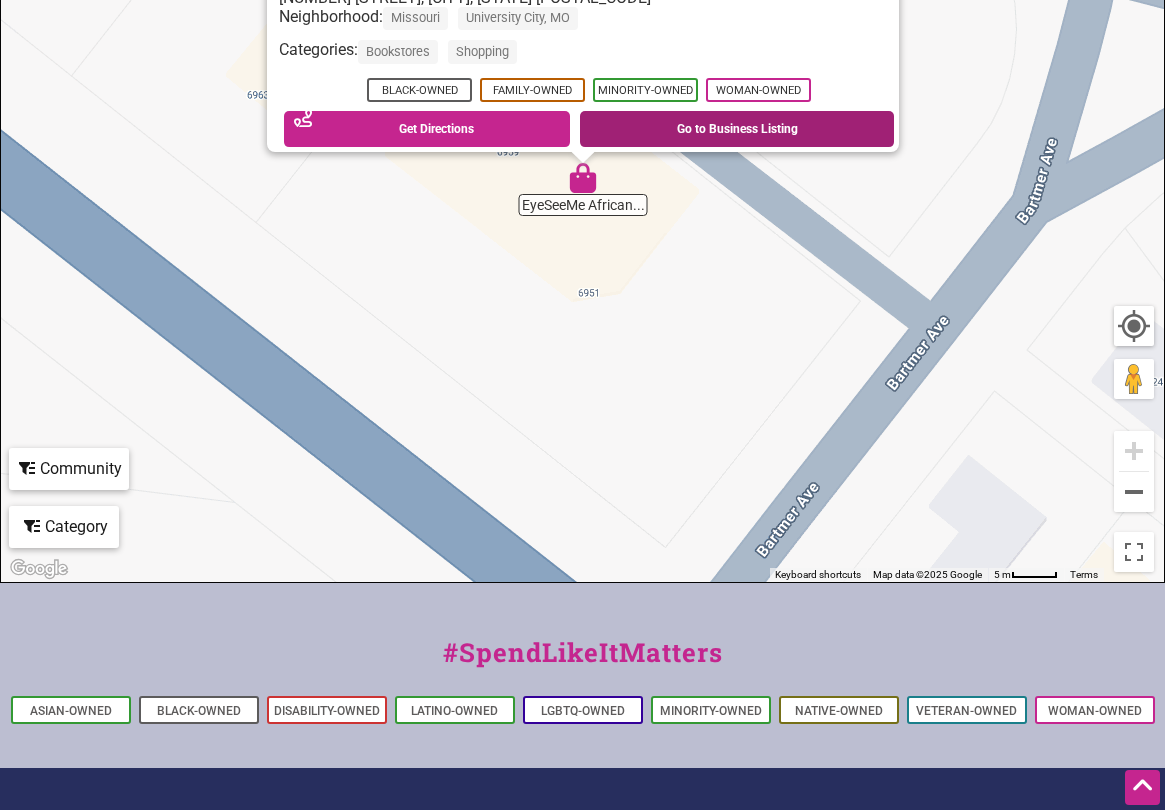 click on "Go to Business Listing" at bounding box center (737, 129) 